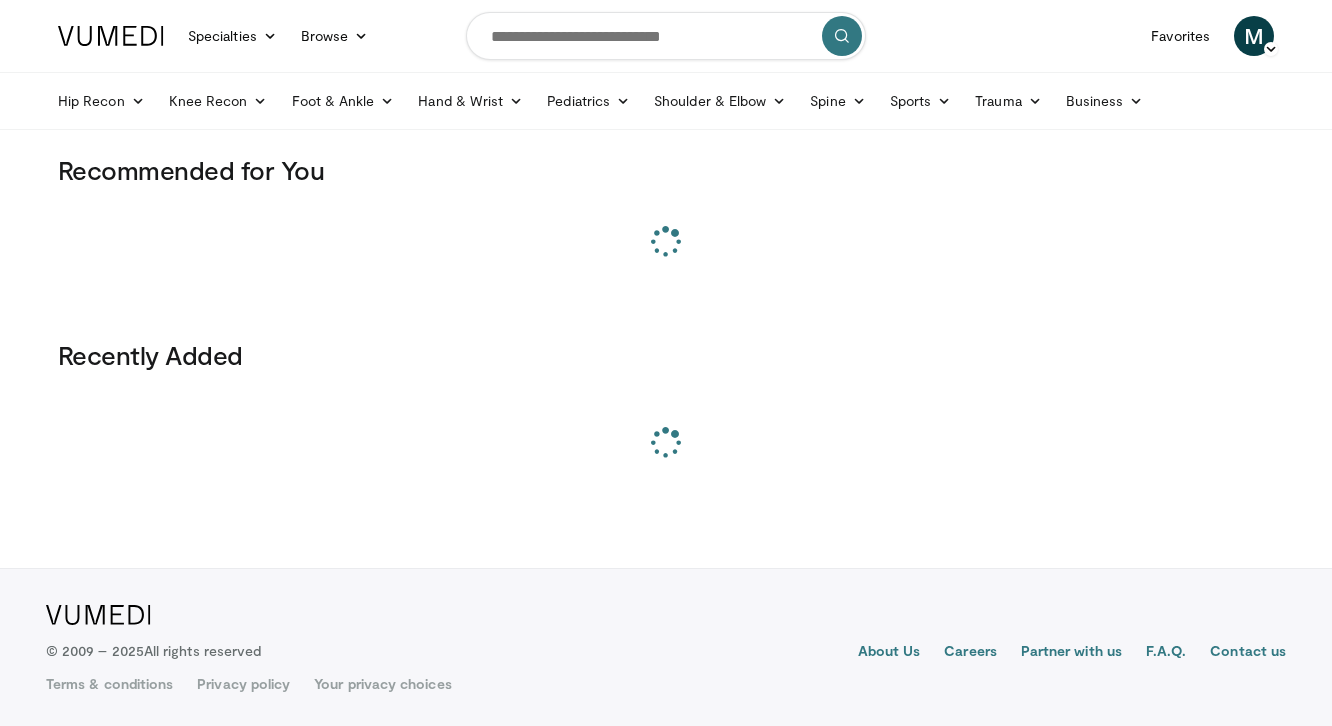 scroll, scrollTop: 0, scrollLeft: 0, axis: both 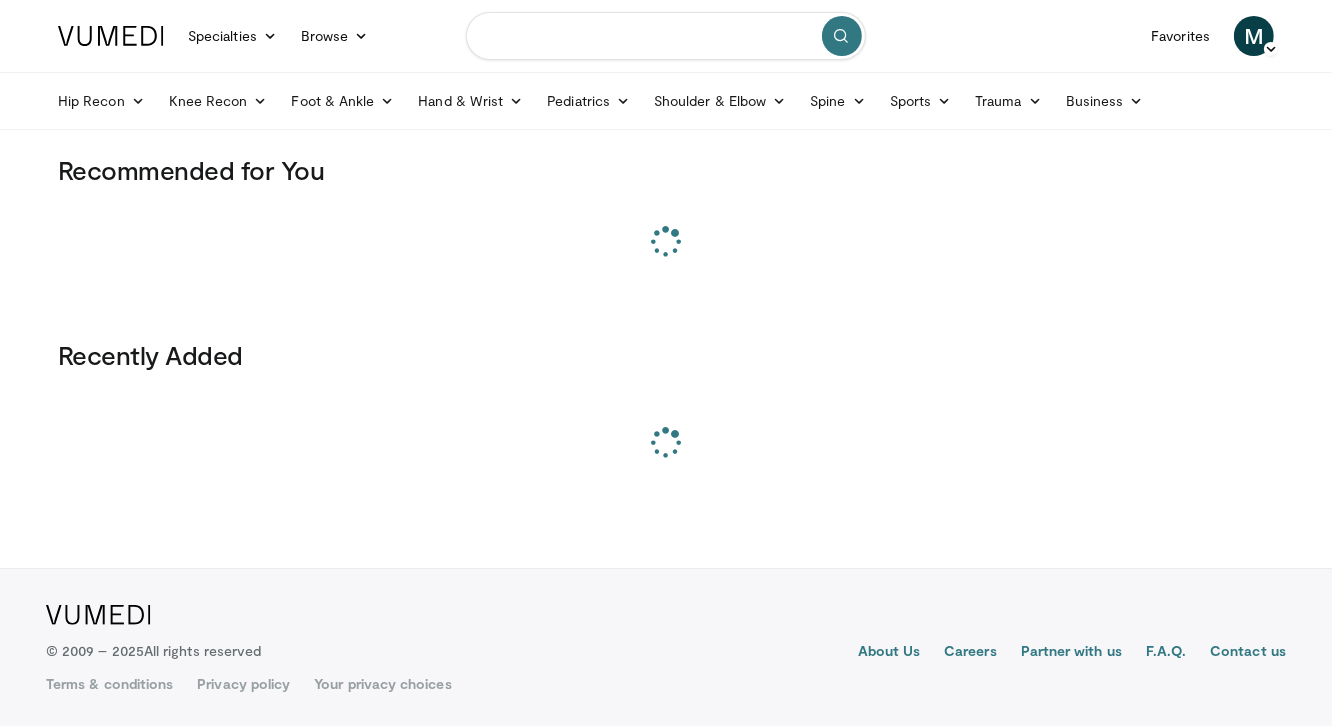 click at bounding box center [666, 36] 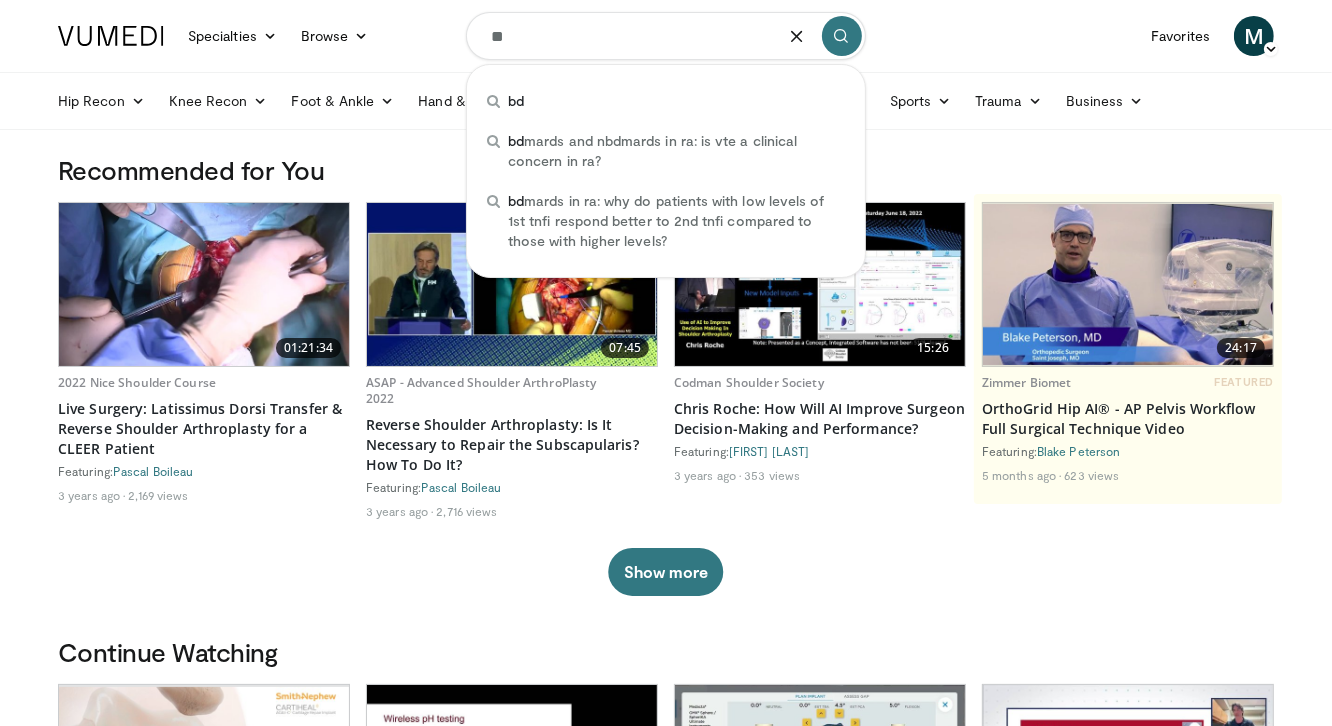 type on "**" 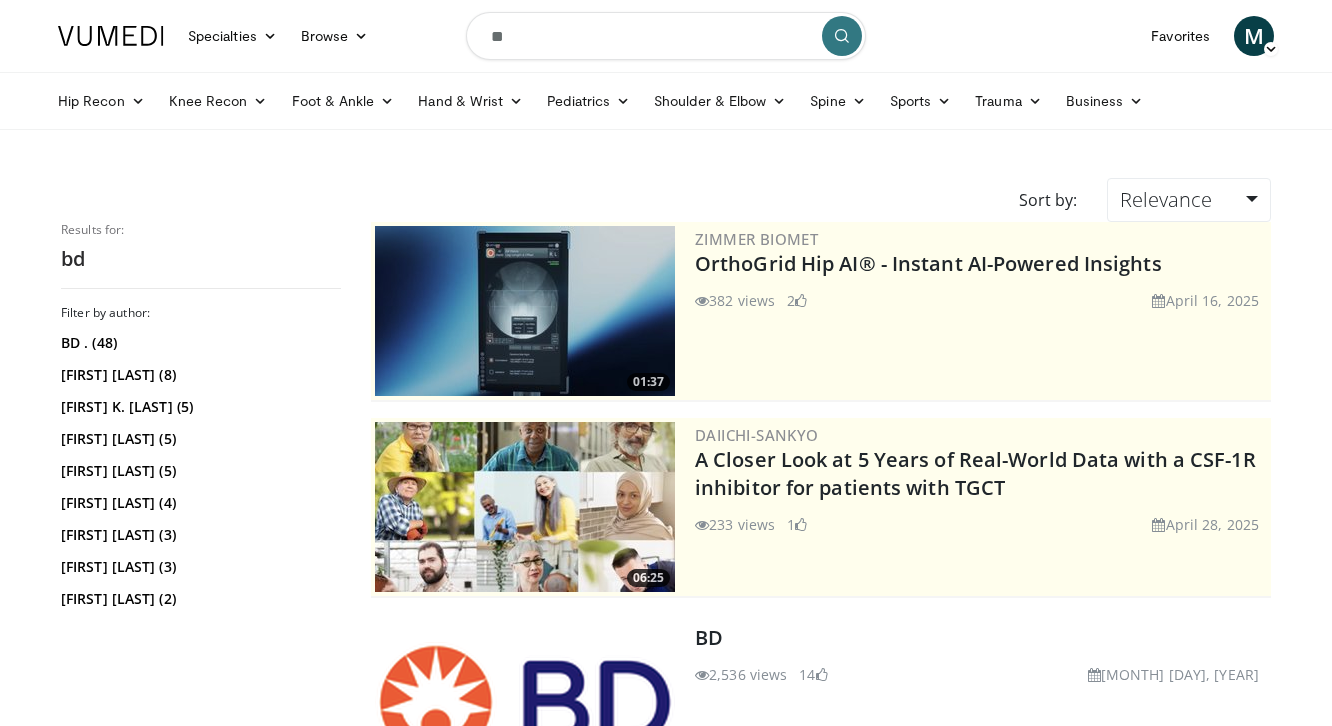 scroll, scrollTop: 0, scrollLeft: 0, axis: both 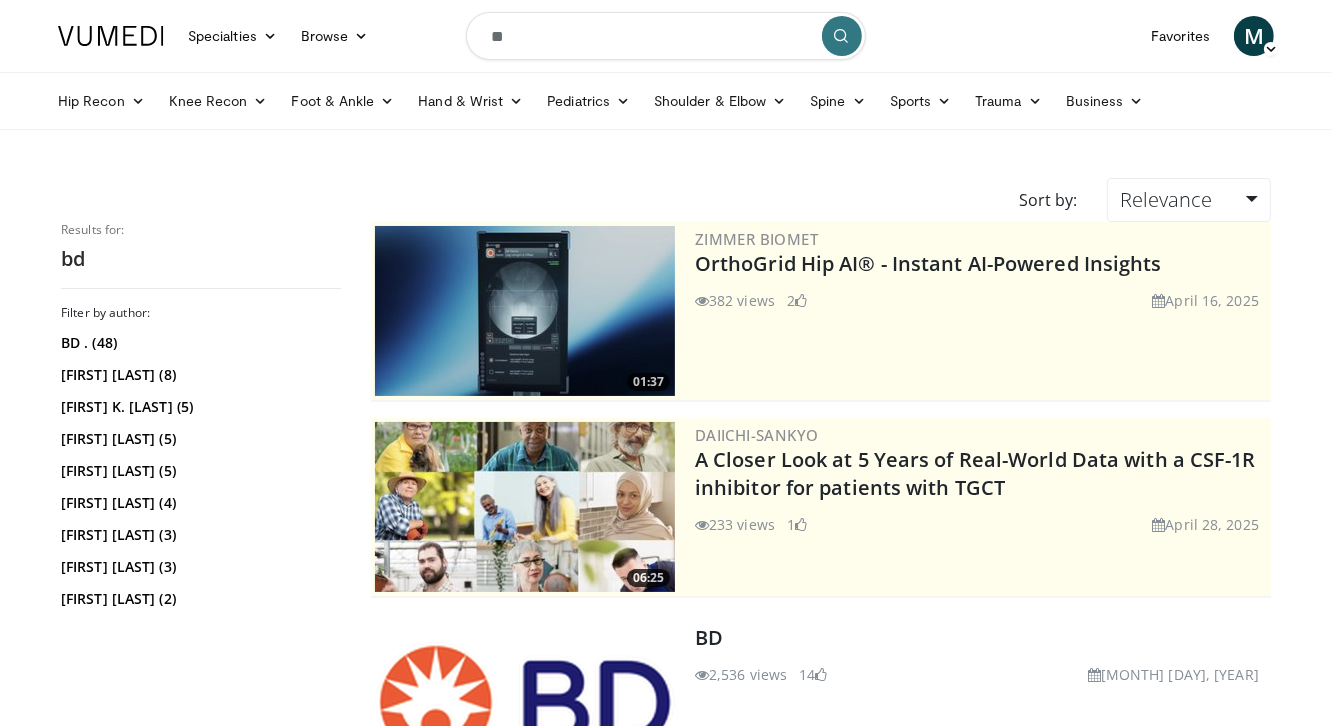 click at bounding box center (525, 703) 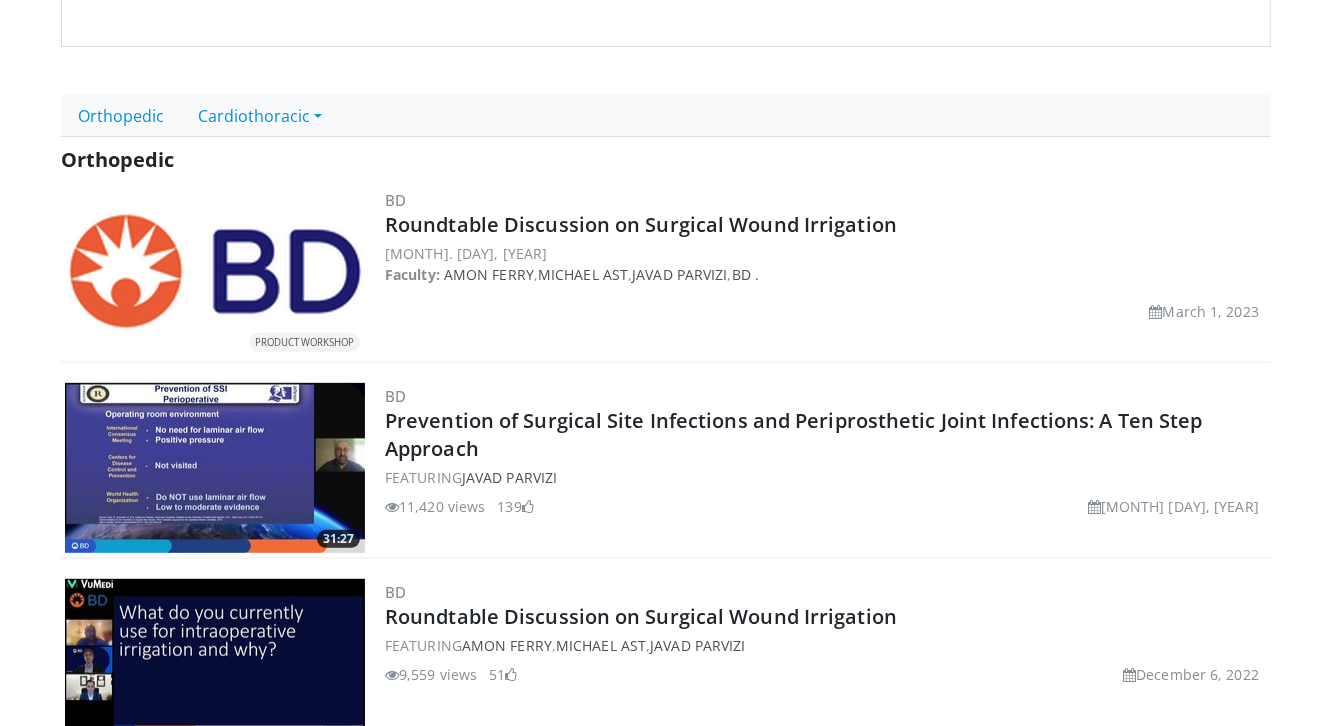 scroll, scrollTop: 538, scrollLeft: 0, axis: vertical 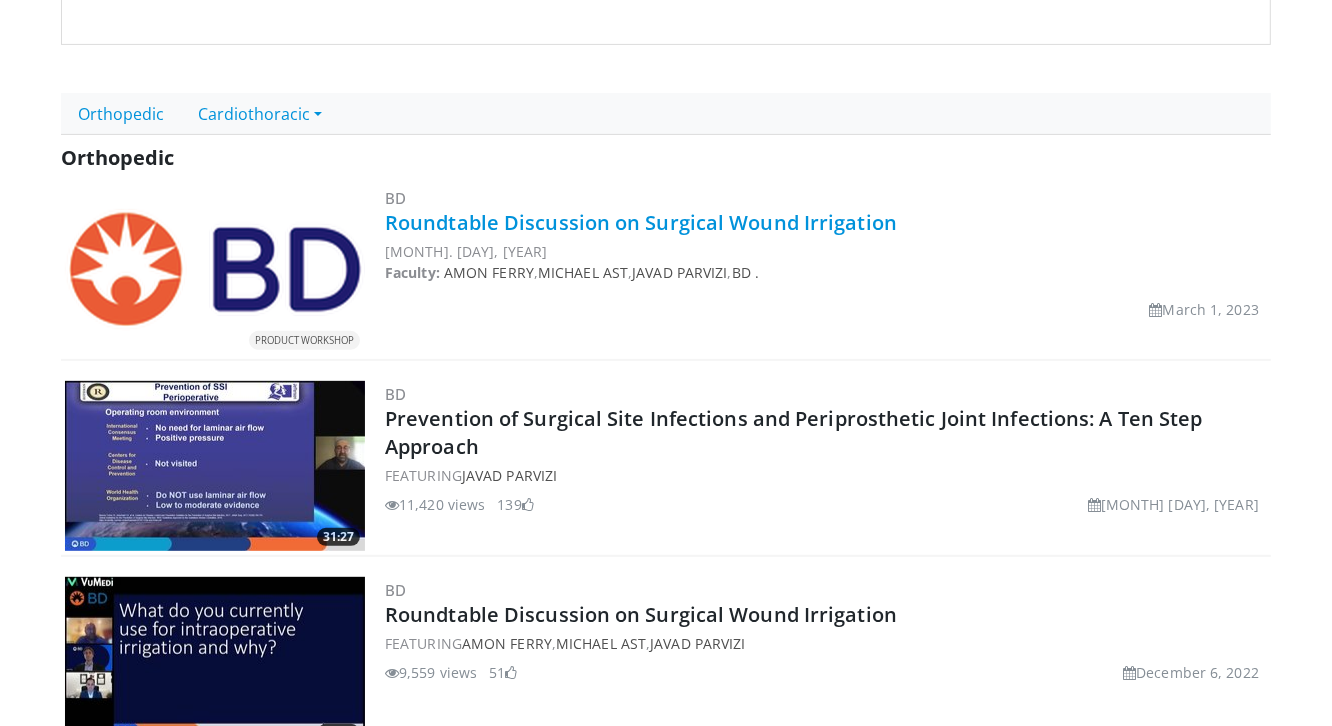 click on "Roundtable Discussion on Surgical Wound Irrigation" at bounding box center (641, 222) 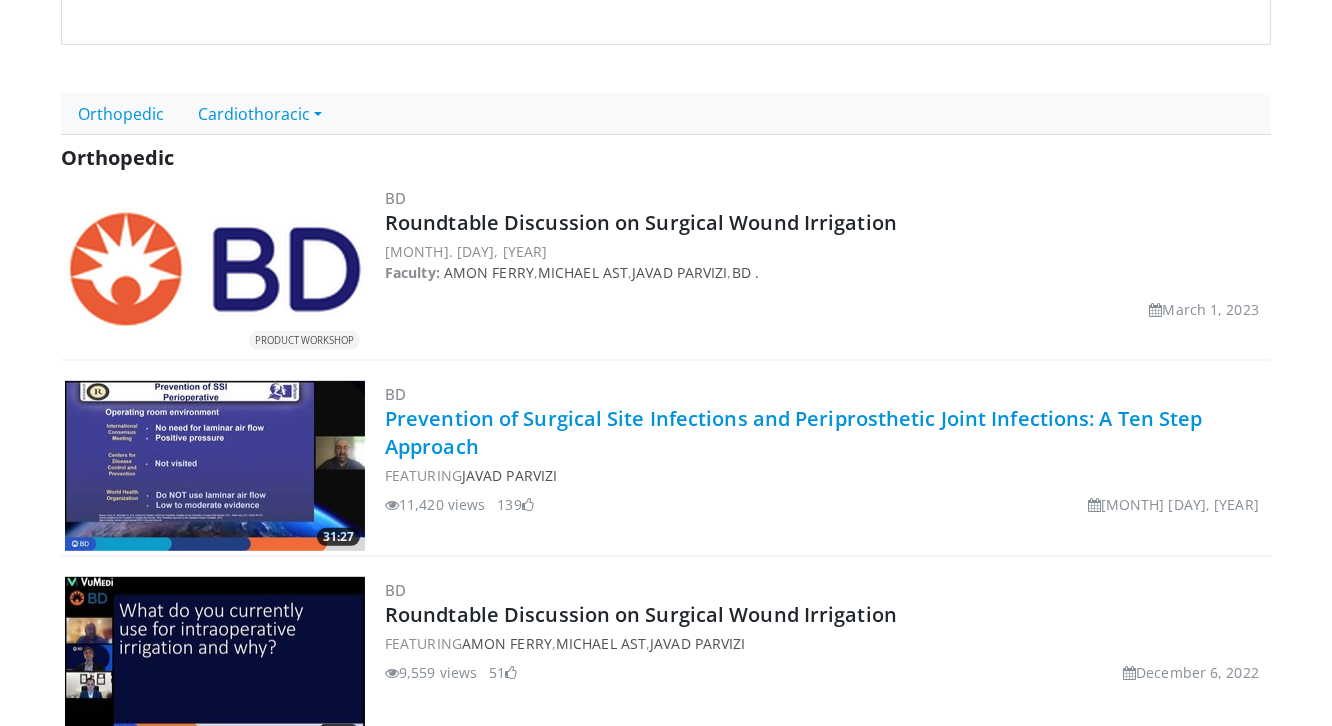 click on "Prevention of Surgical Site Infections and Periprosthetic Joint Infections: A Ten Step Approach" at bounding box center [794, 432] 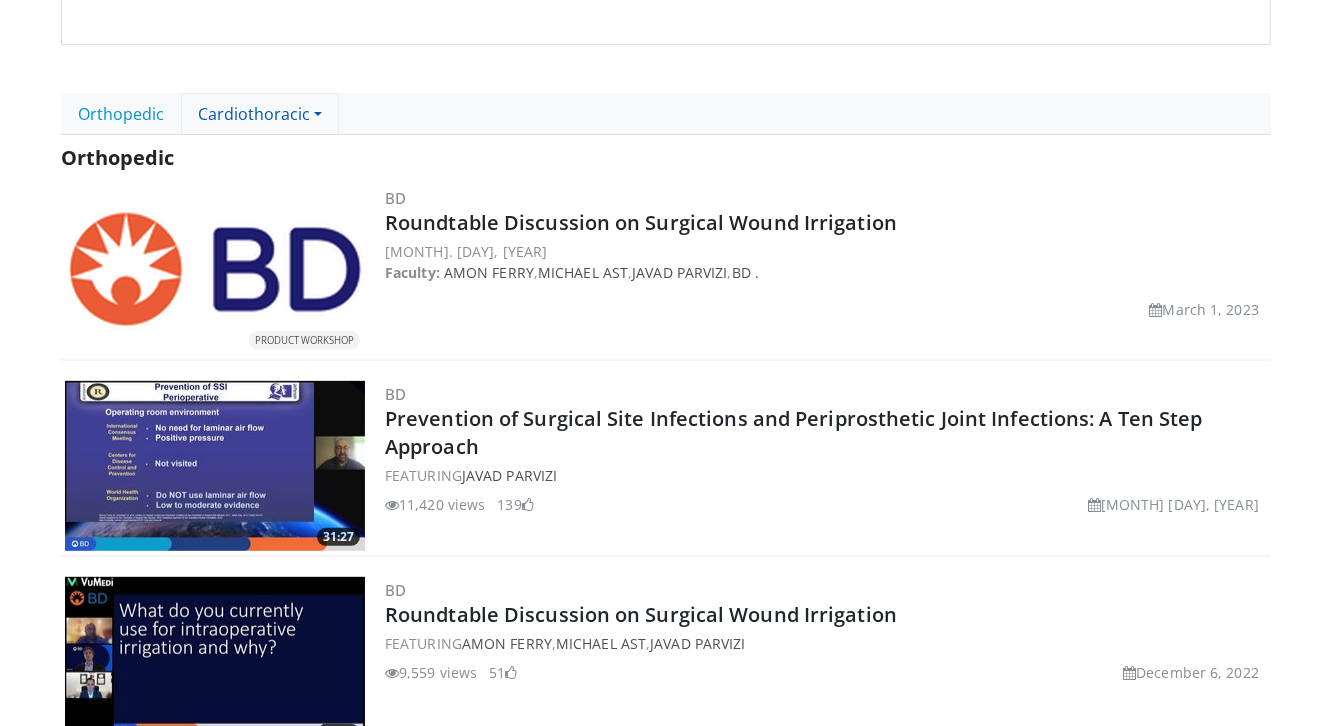 click on "Cardiothoracic" at bounding box center [260, 114] 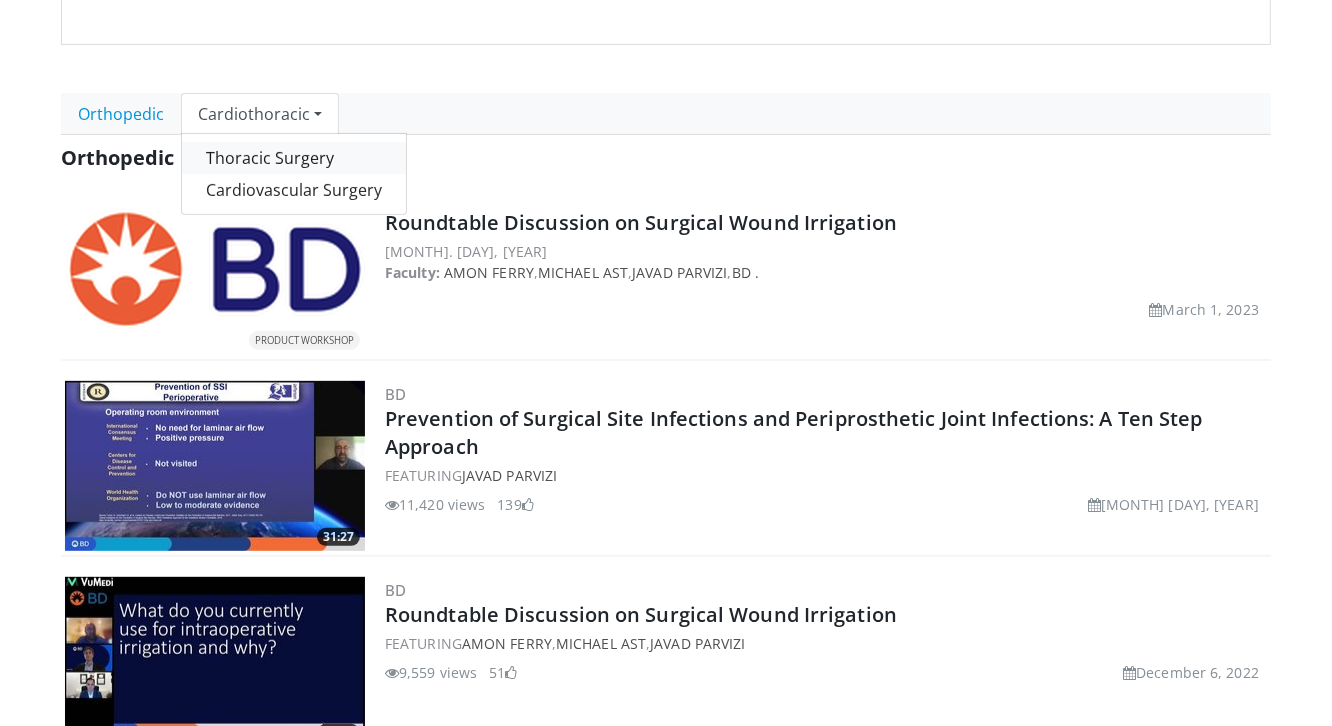 click on "Thoracic Surgery" at bounding box center [294, 158] 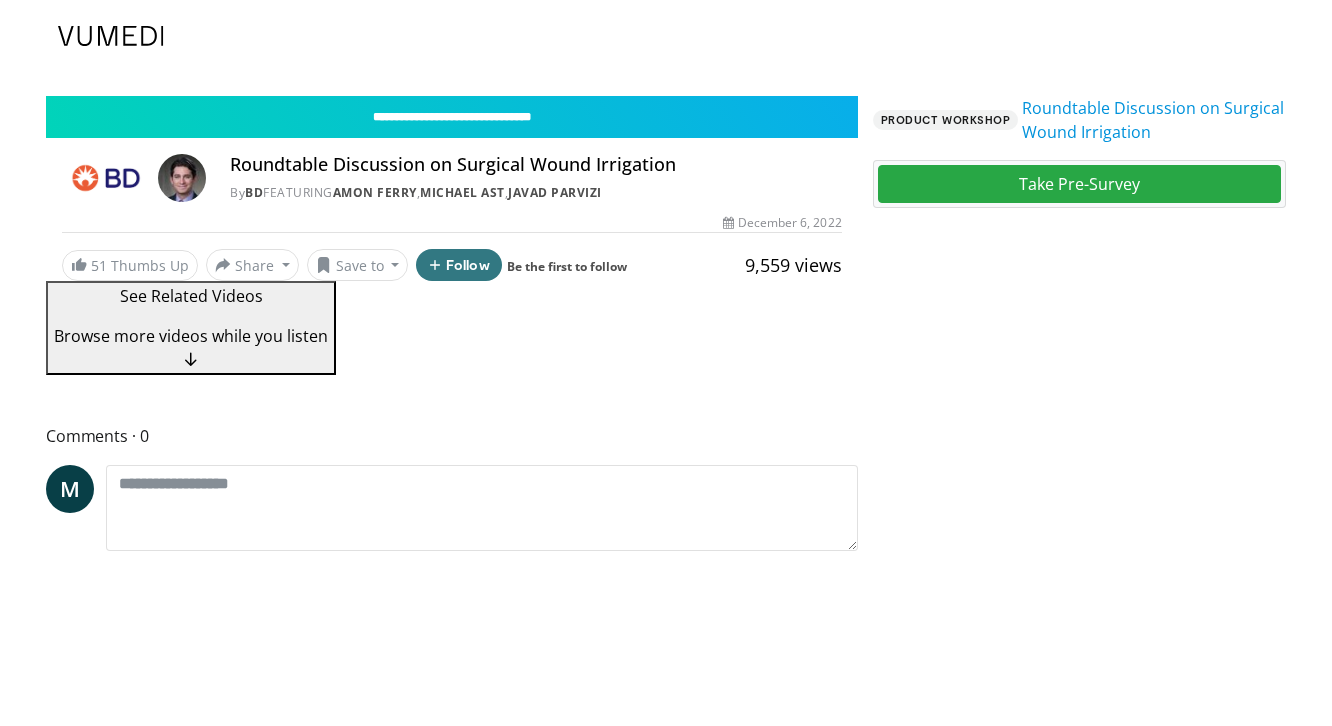 scroll, scrollTop: 0, scrollLeft: 0, axis: both 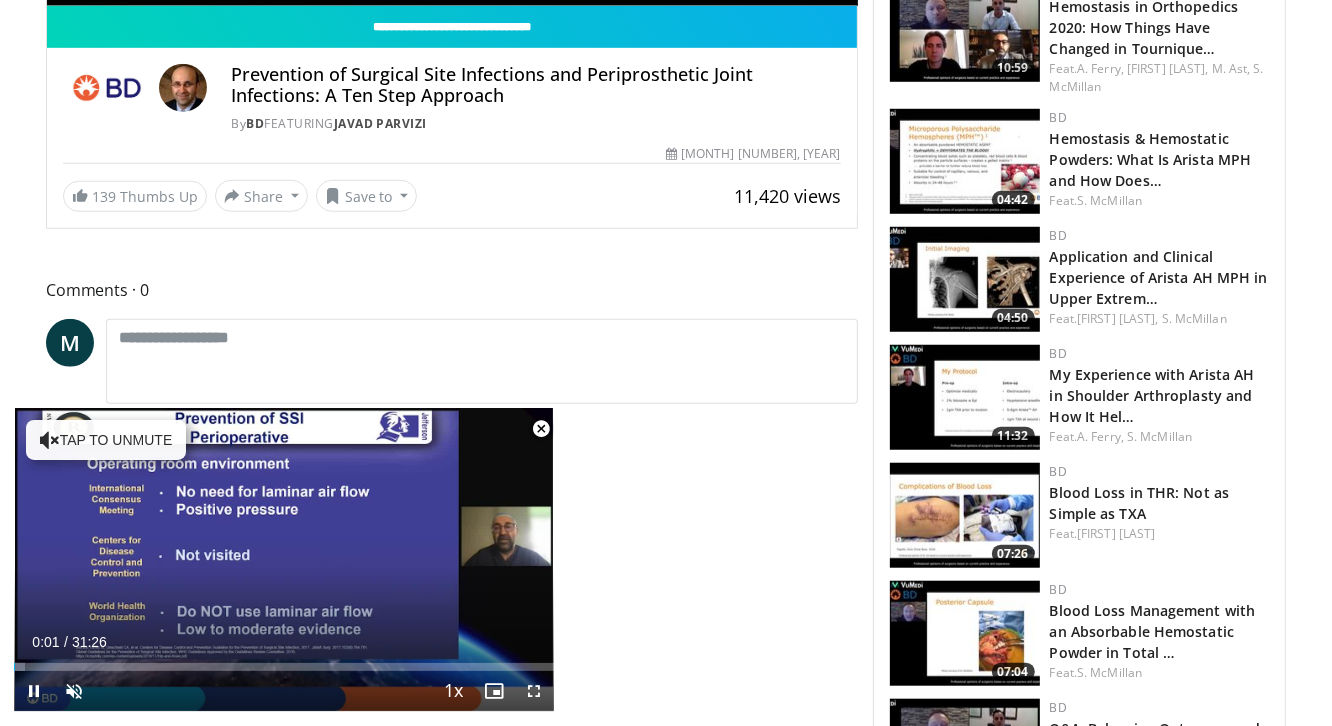 click at bounding box center (541, 429) 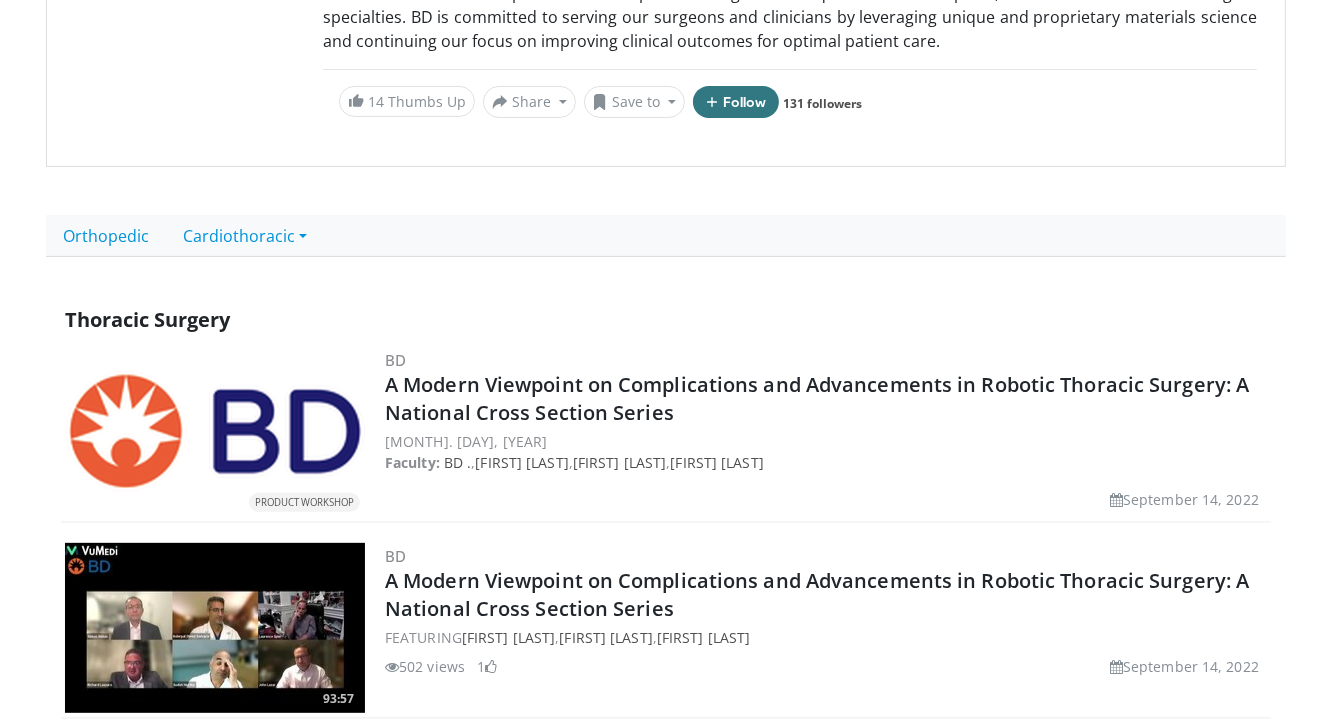 scroll, scrollTop: 438, scrollLeft: 0, axis: vertical 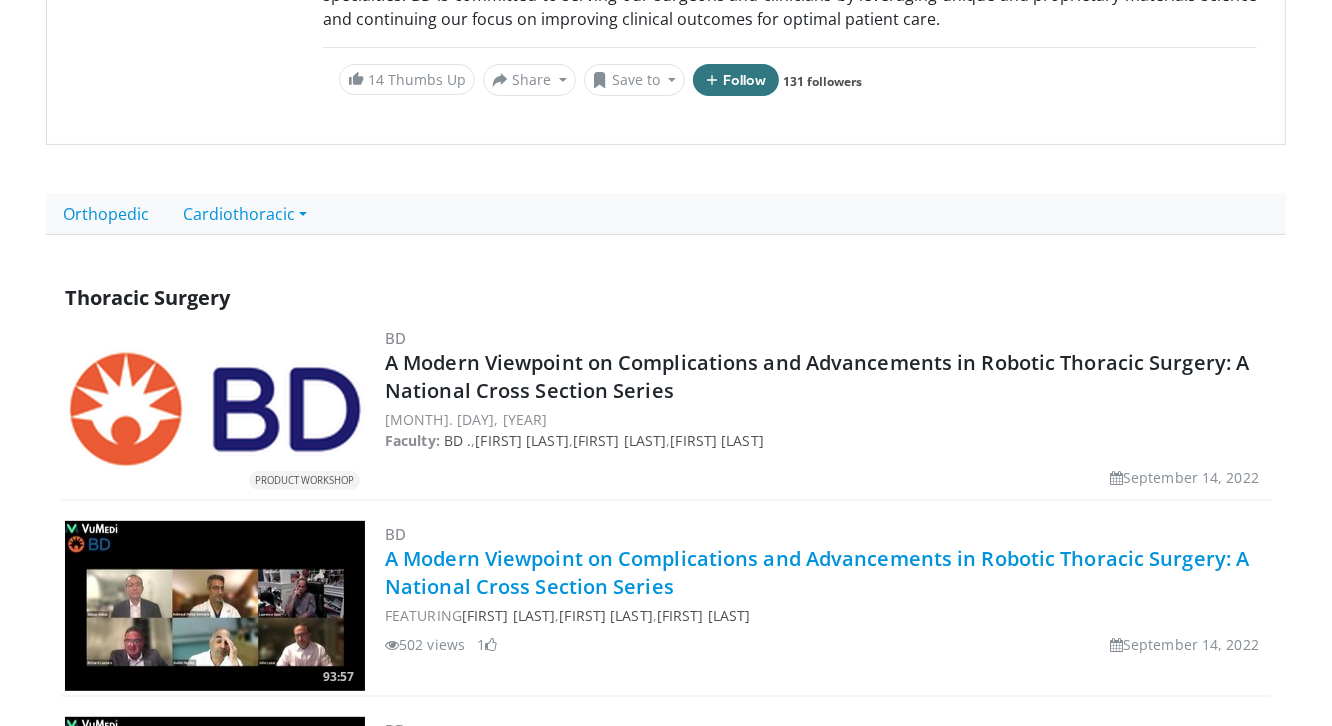 click on "A Modern Viewpoint on Complications and Advancements in Robotic Thoracic Surgery: A National Cross Section Series" at bounding box center (817, 572) 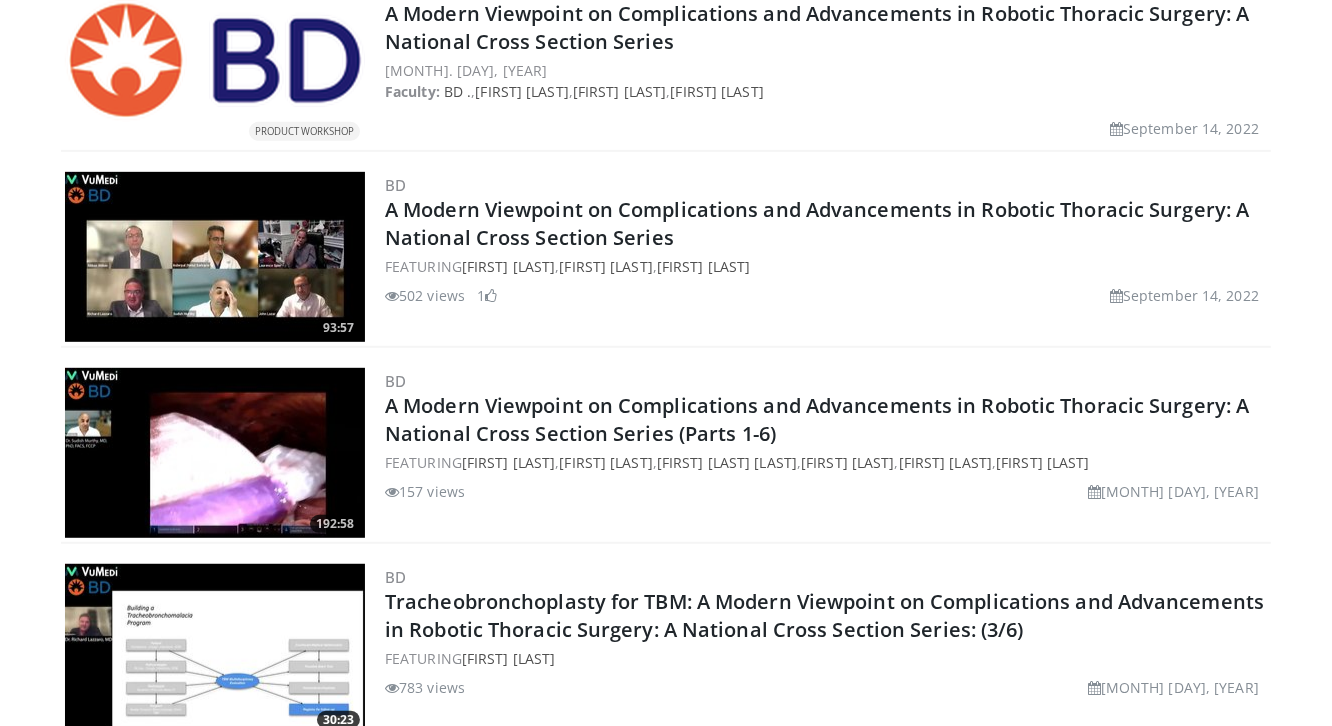 scroll, scrollTop: 788, scrollLeft: 0, axis: vertical 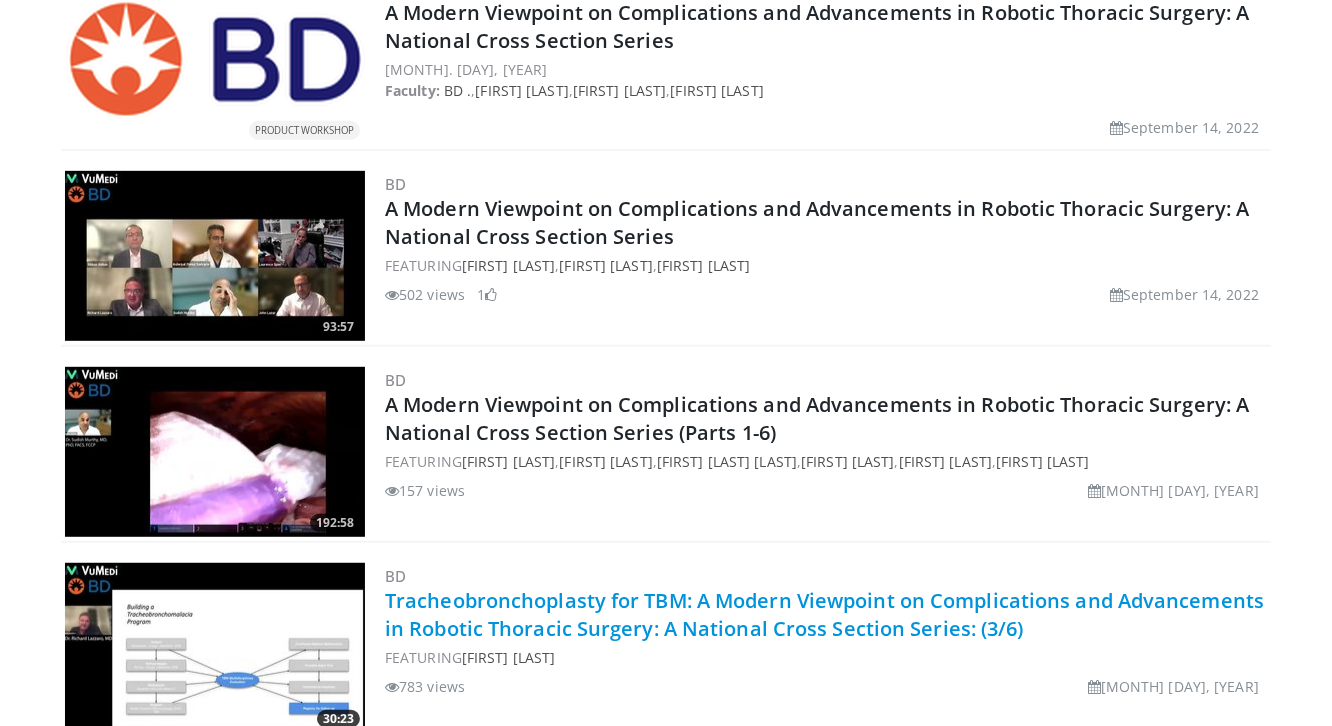 click on "Tracheobronchoplasty for TBM: A Modern Viewpoint on Complications and Advancements in Robotic Thoracic Surgery: A National Cross Section Series: (3/6)" at bounding box center (824, 614) 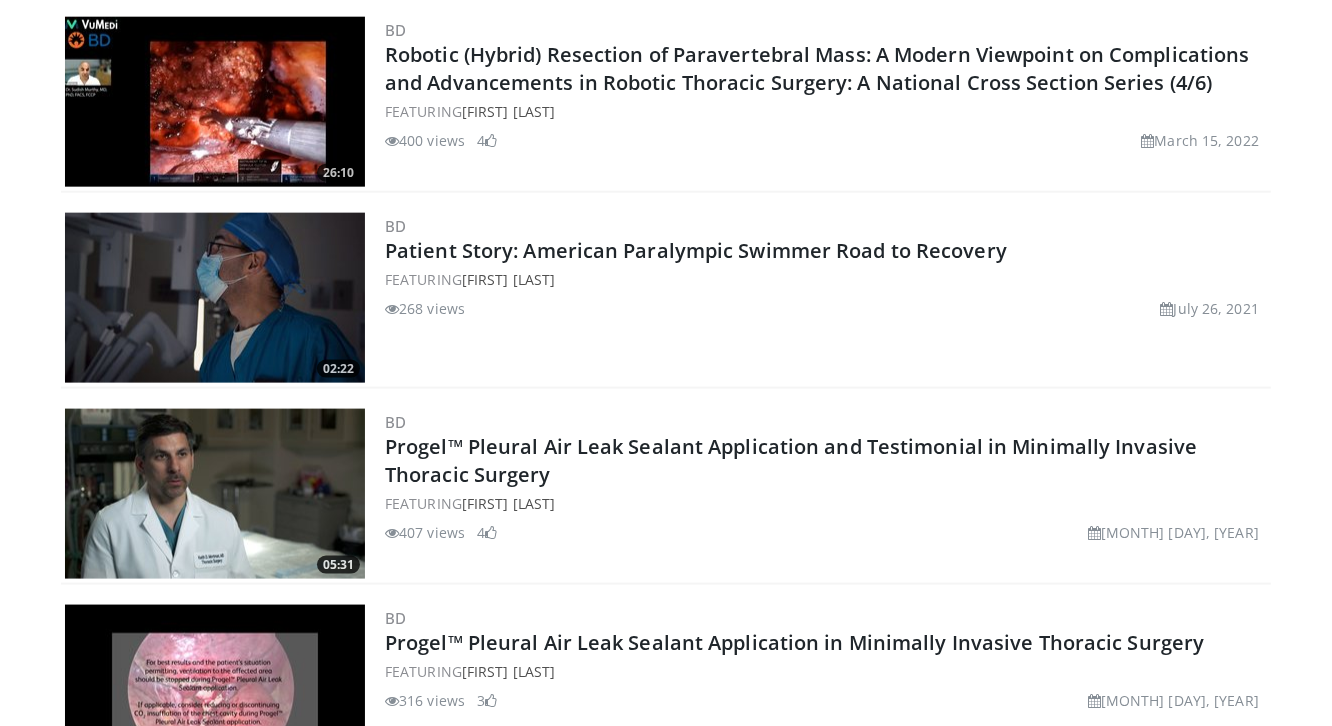 scroll, scrollTop: 1923, scrollLeft: 0, axis: vertical 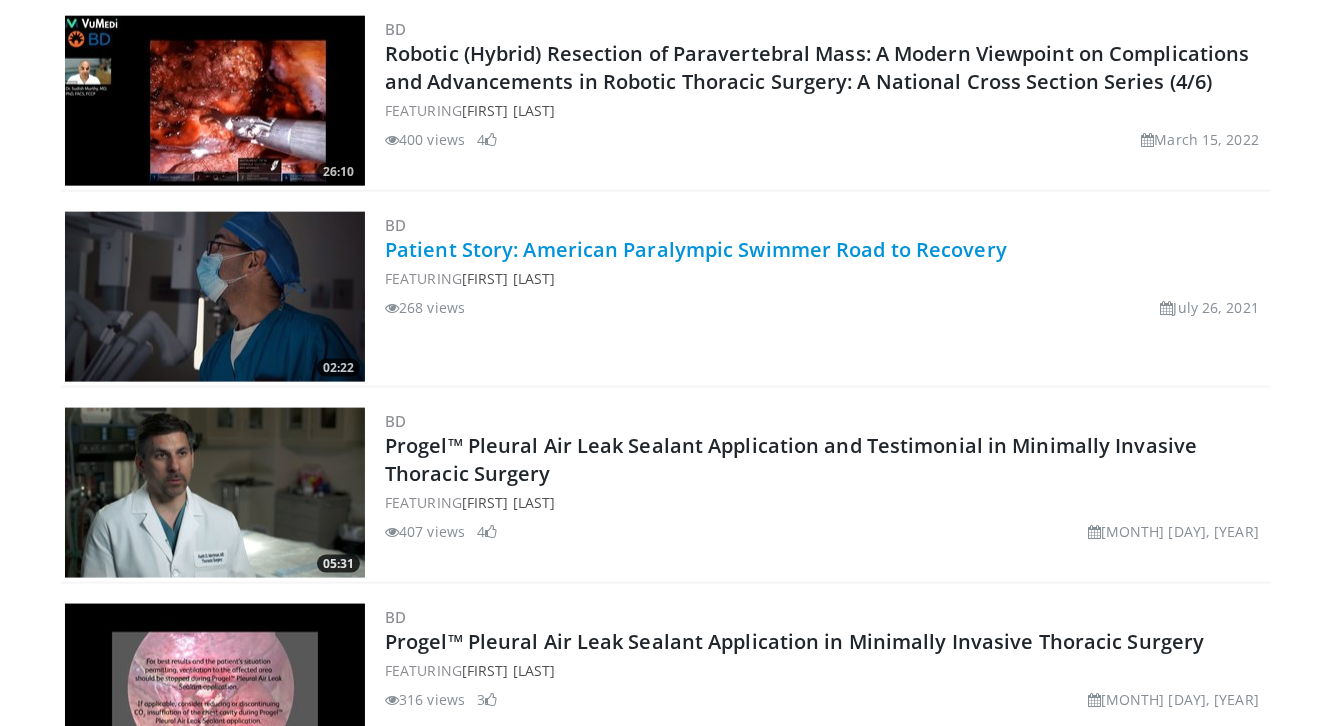 click on "Patient Story: American Paralympic Swimmer Road to Recovery" at bounding box center [696, 249] 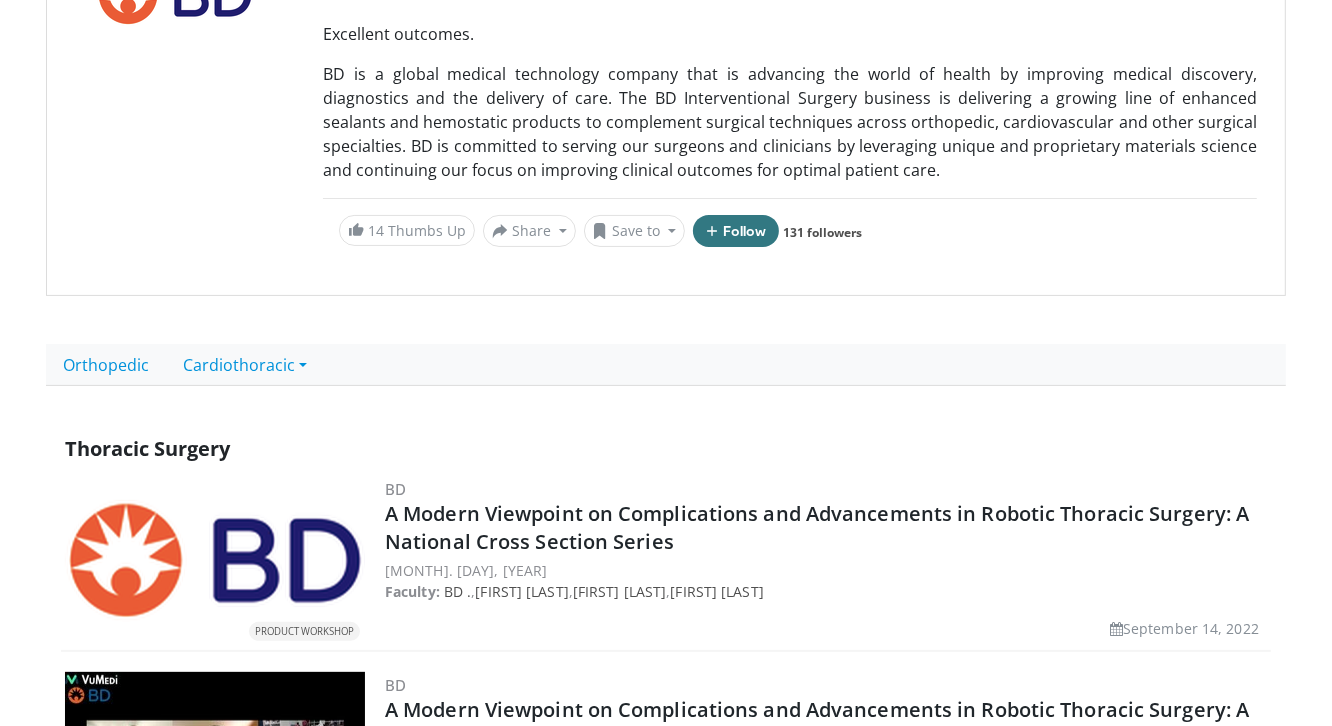 scroll, scrollTop: 236, scrollLeft: 0, axis: vertical 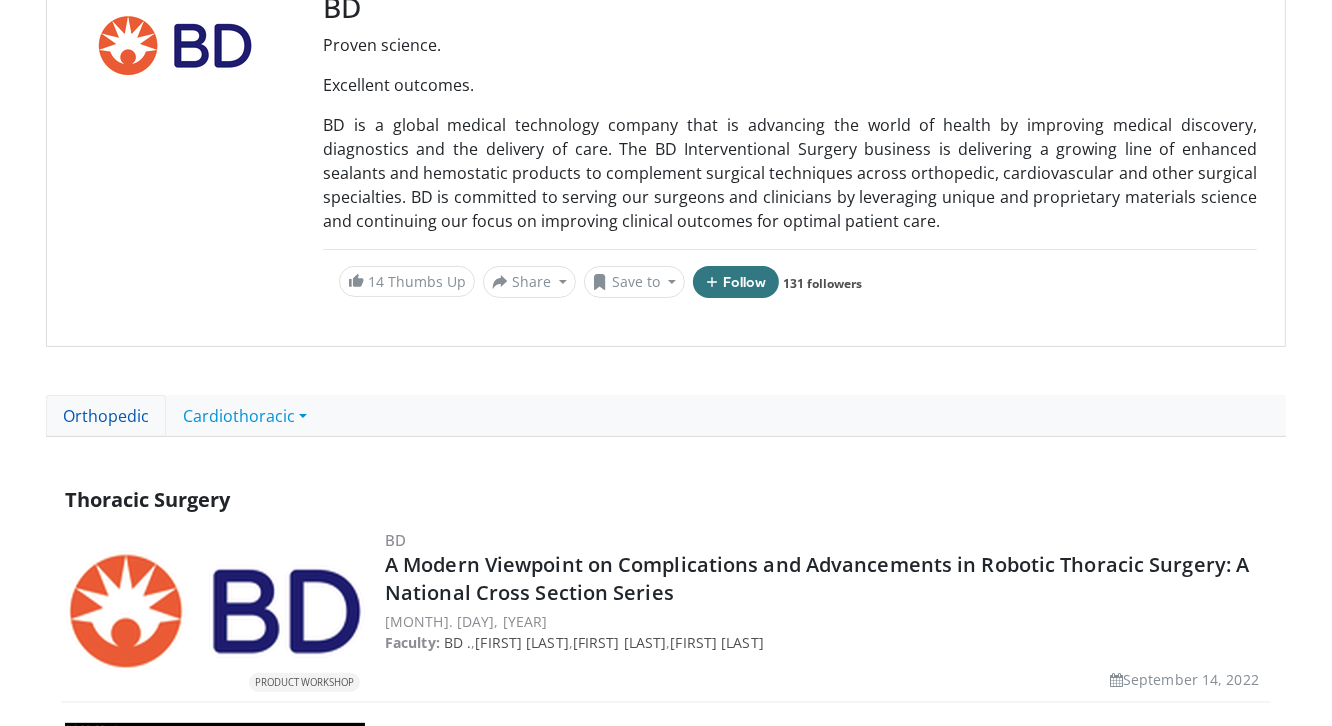 click on "Orthopedic" at bounding box center (106, 416) 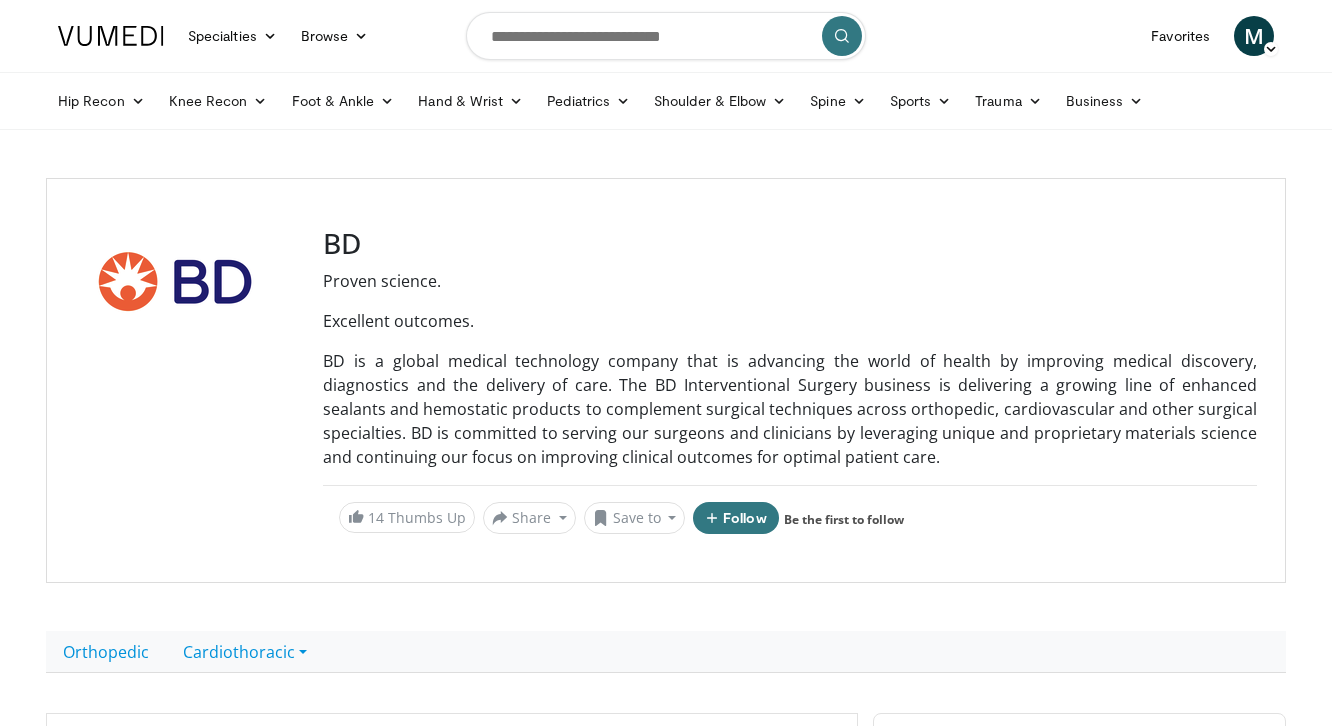scroll, scrollTop: 0, scrollLeft: 0, axis: both 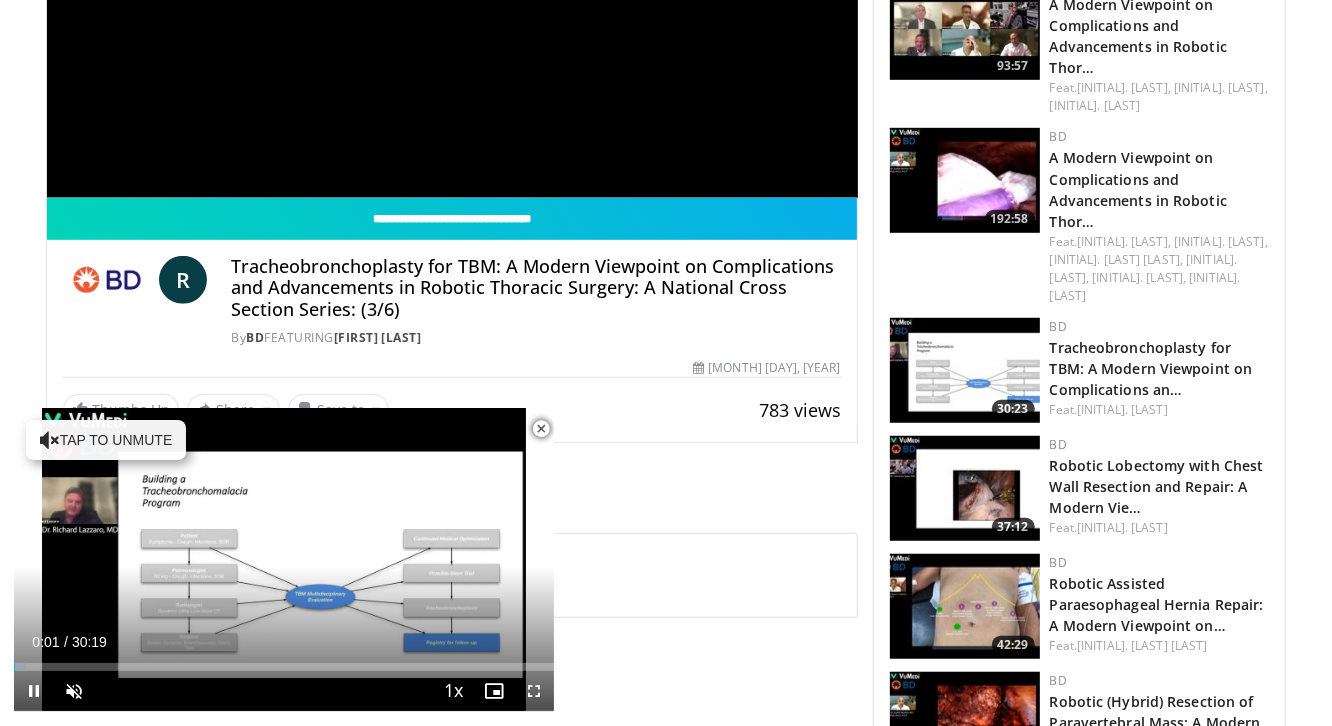 click at bounding box center (541, 429) 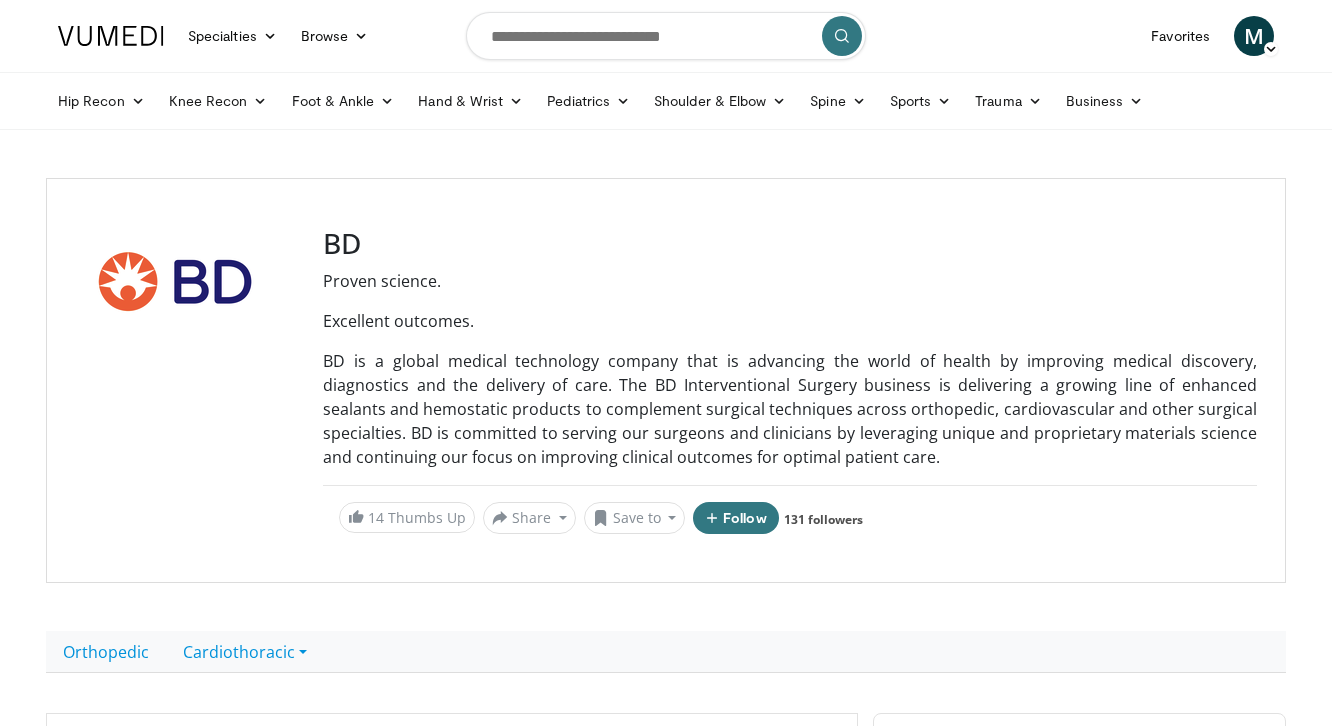 scroll, scrollTop: 0, scrollLeft: 0, axis: both 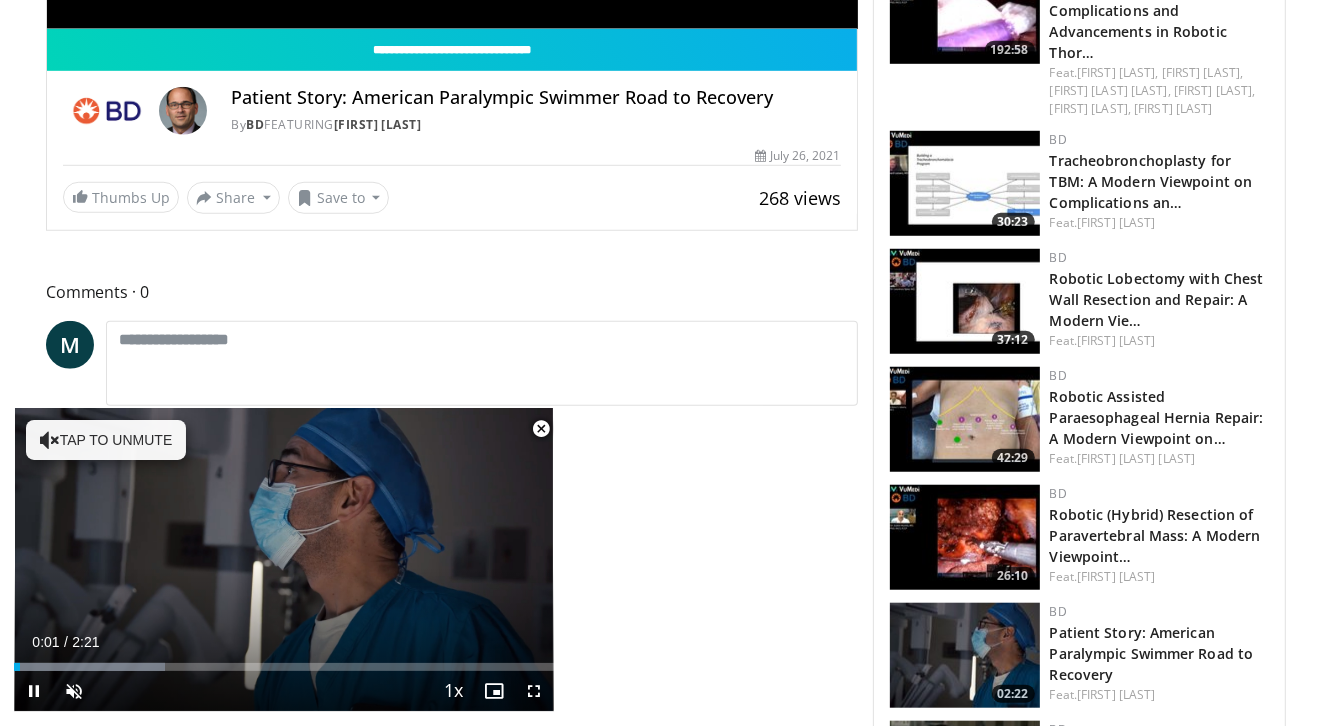 click at bounding box center (541, 429) 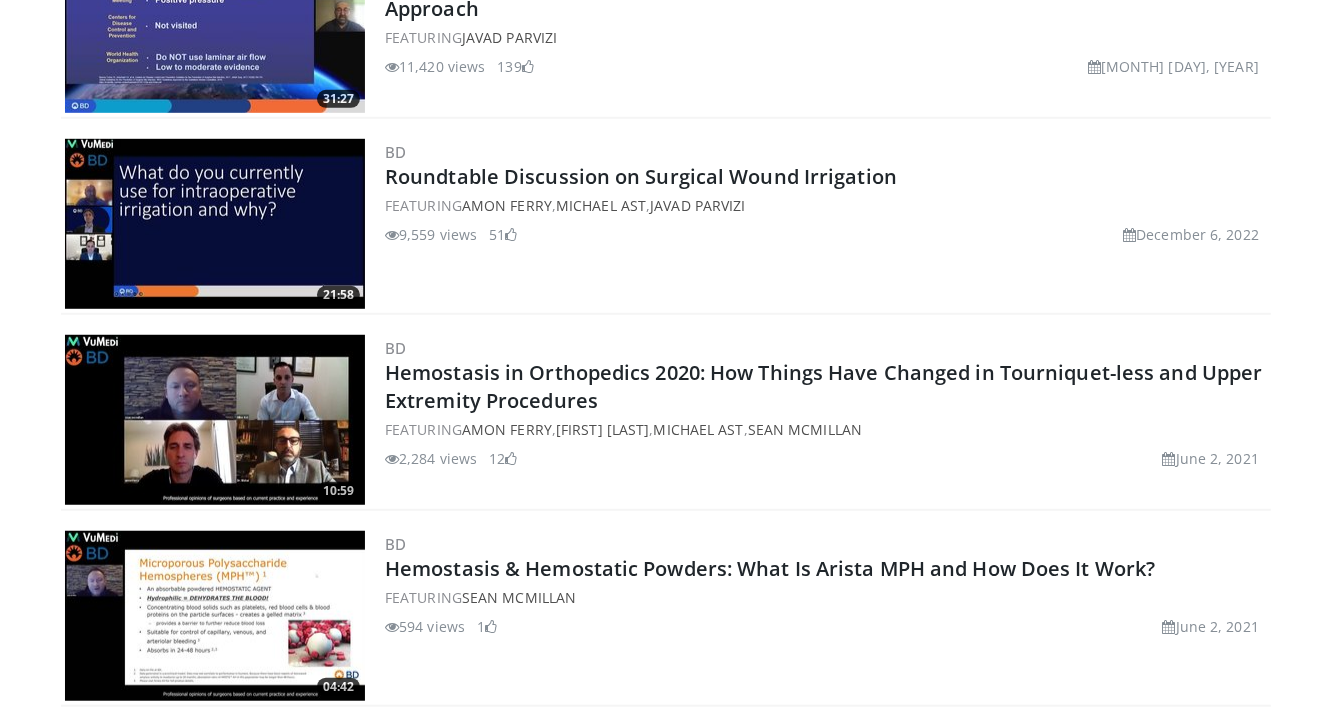 scroll, scrollTop: 1268, scrollLeft: 0, axis: vertical 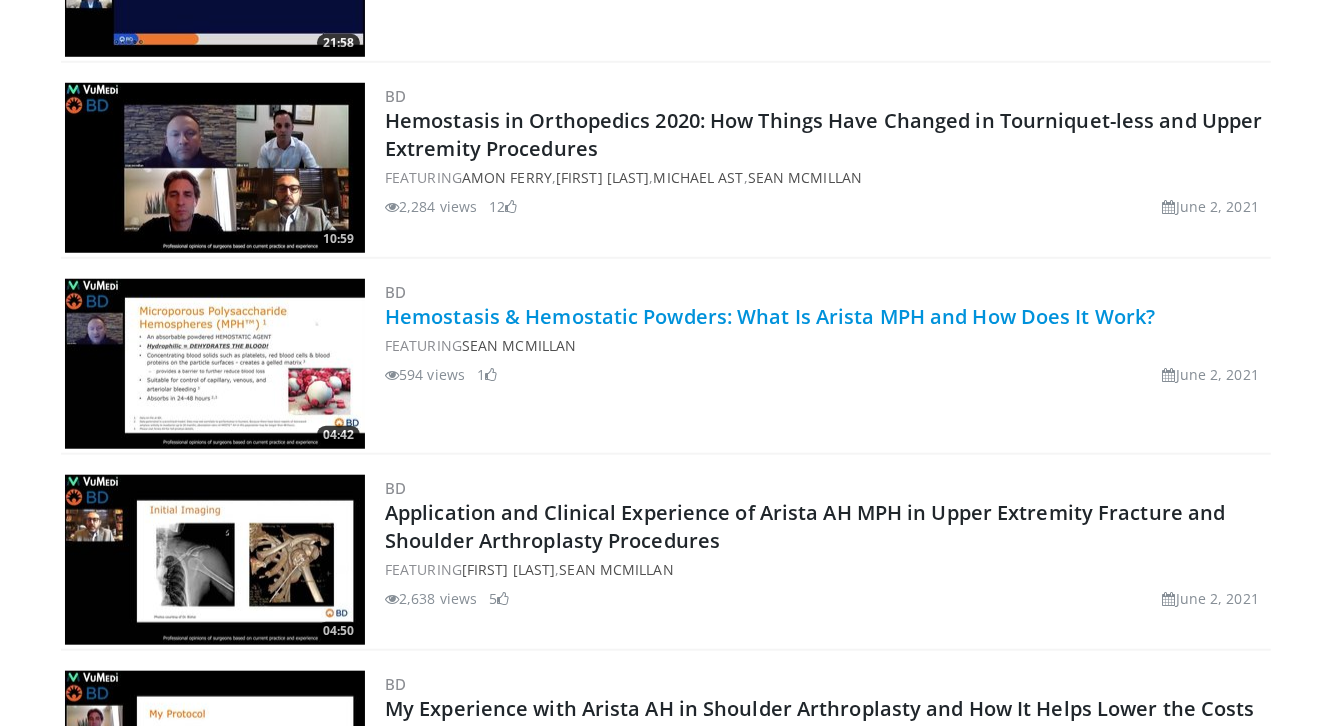 click on "Hemostasis & Hemostatic Powders: What Is Arista MPH and How Does It Work?" at bounding box center [770, 316] 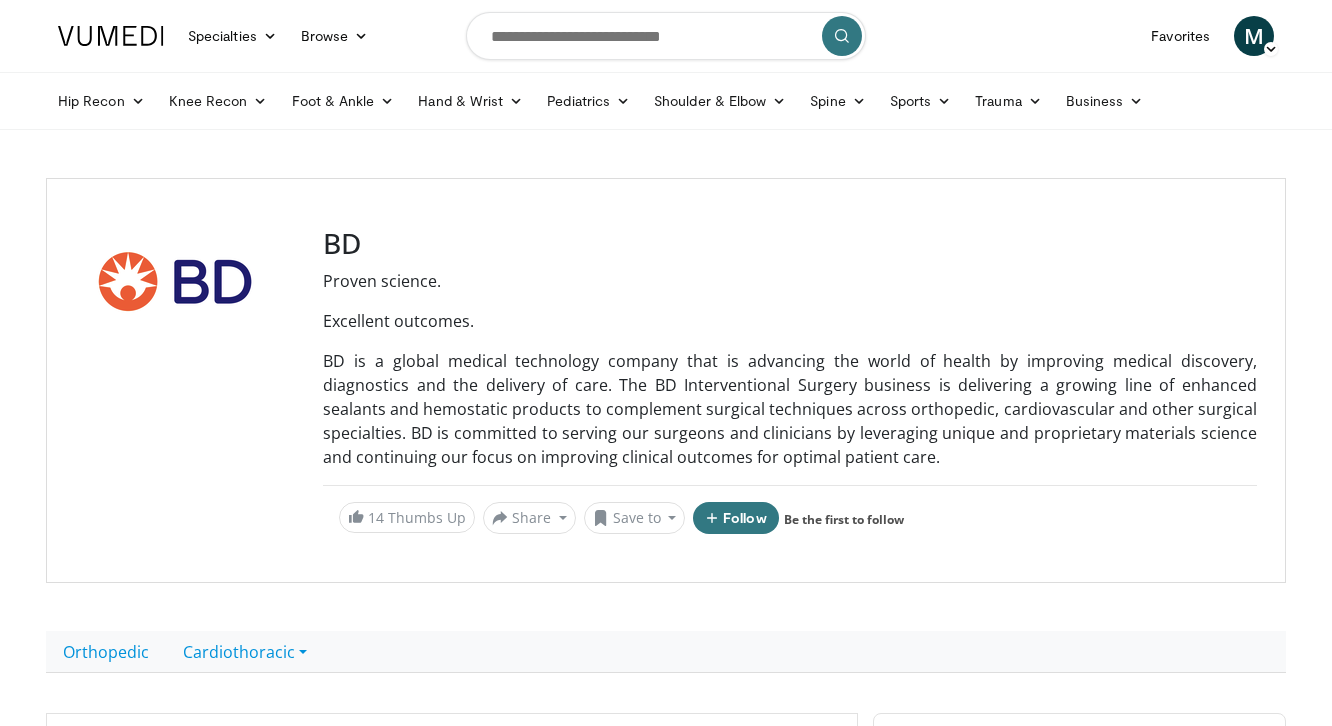 scroll, scrollTop: 0, scrollLeft: 0, axis: both 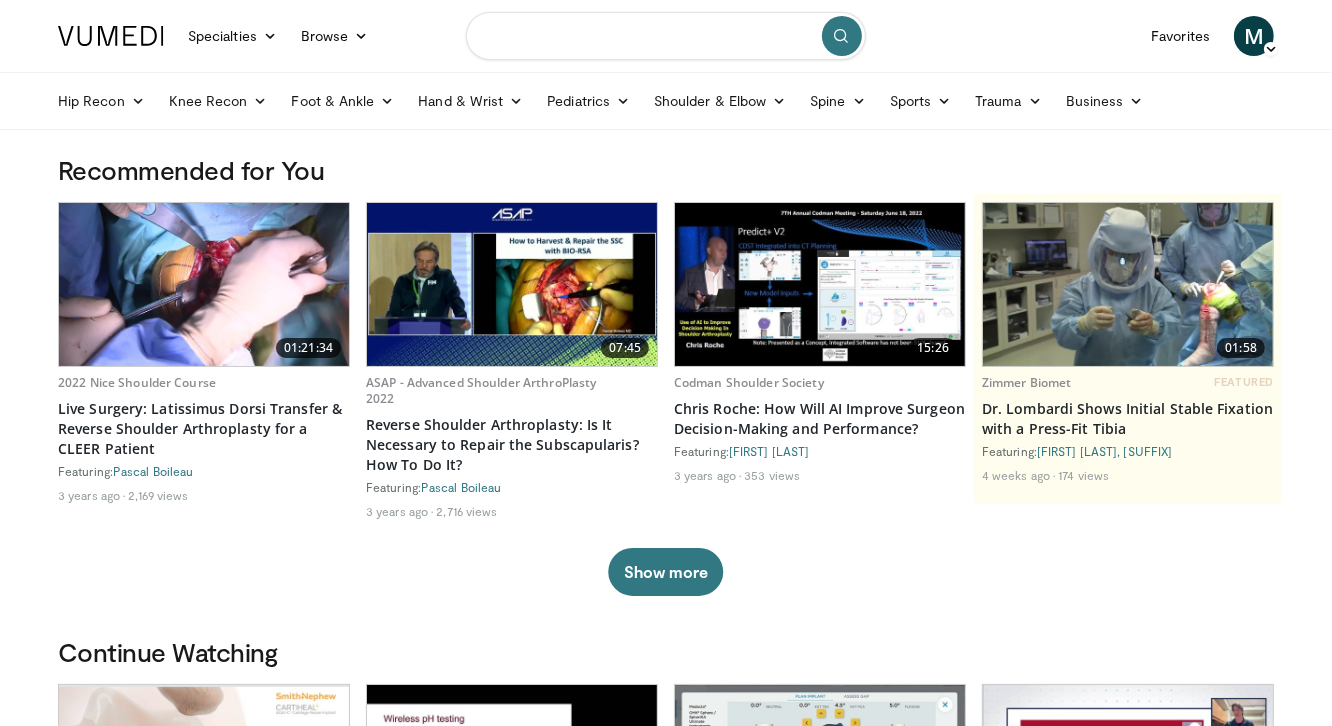 click at bounding box center [666, 36] 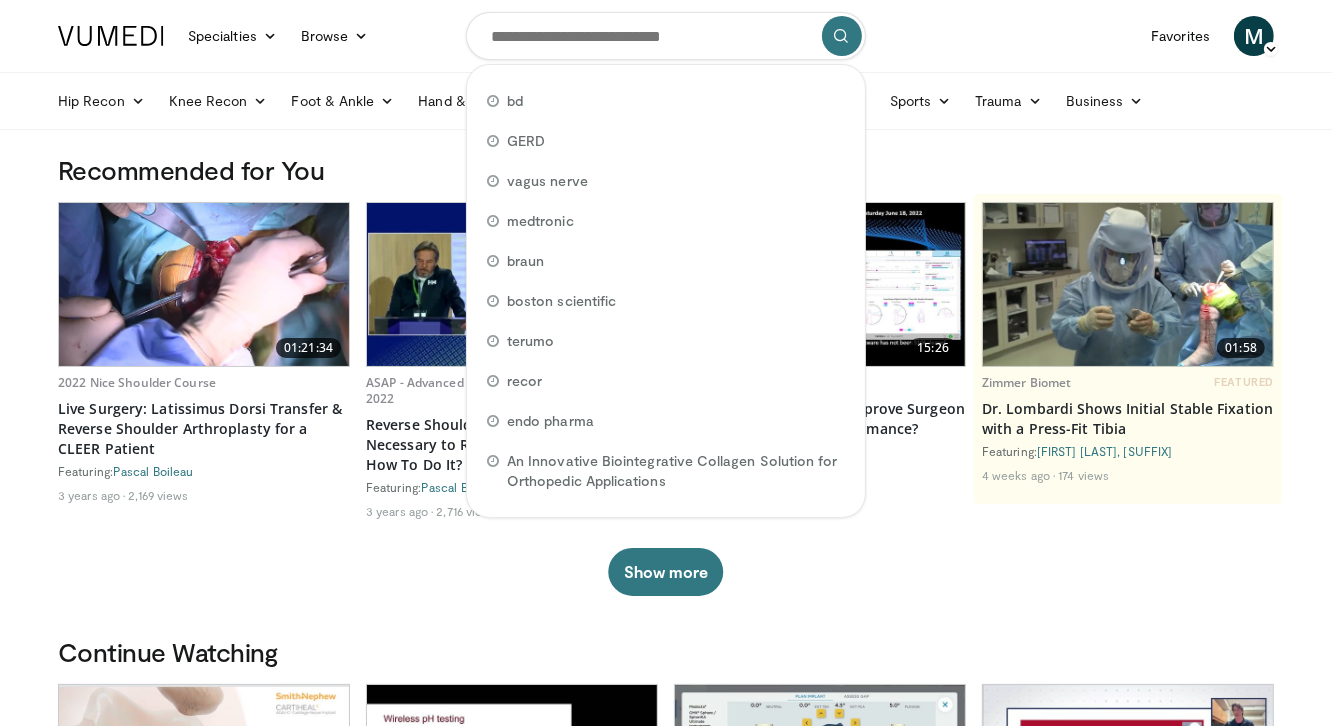 click on "bd" at bounding box center (666, 101) 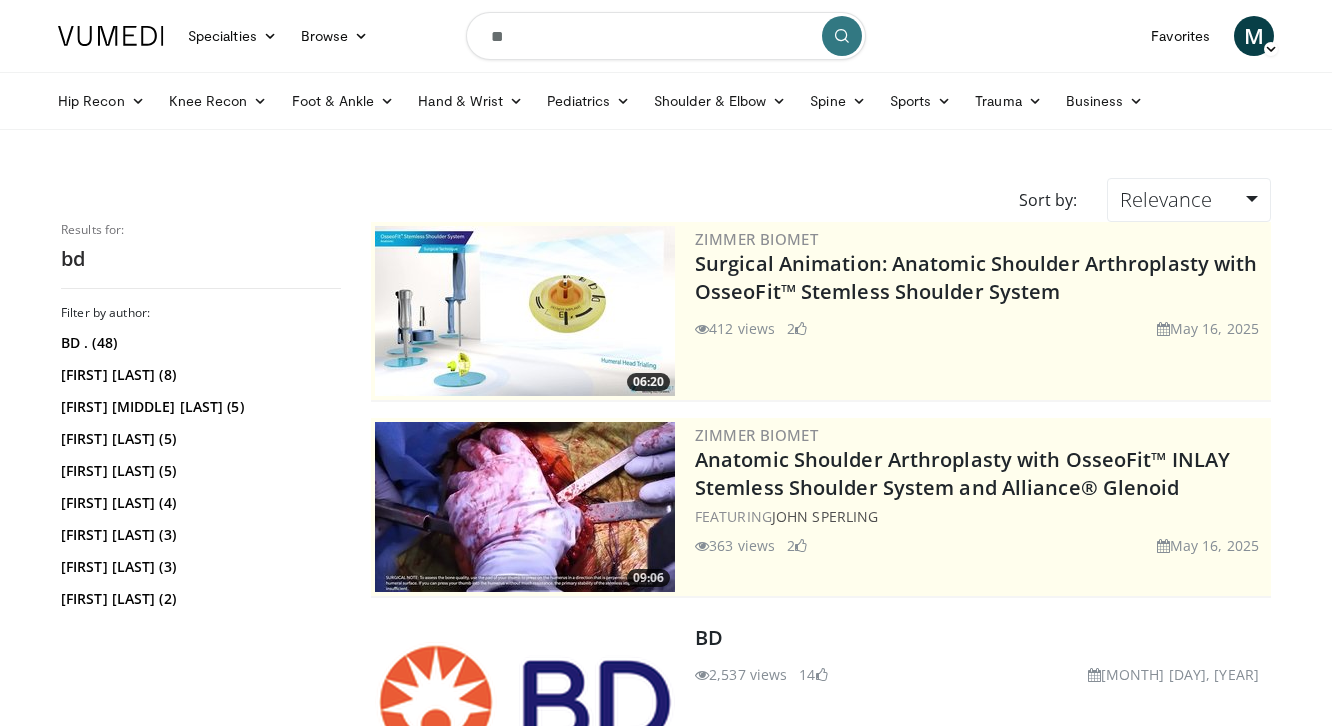 scroll, scrollTop: 0, scrollLeft: 0, axis: both 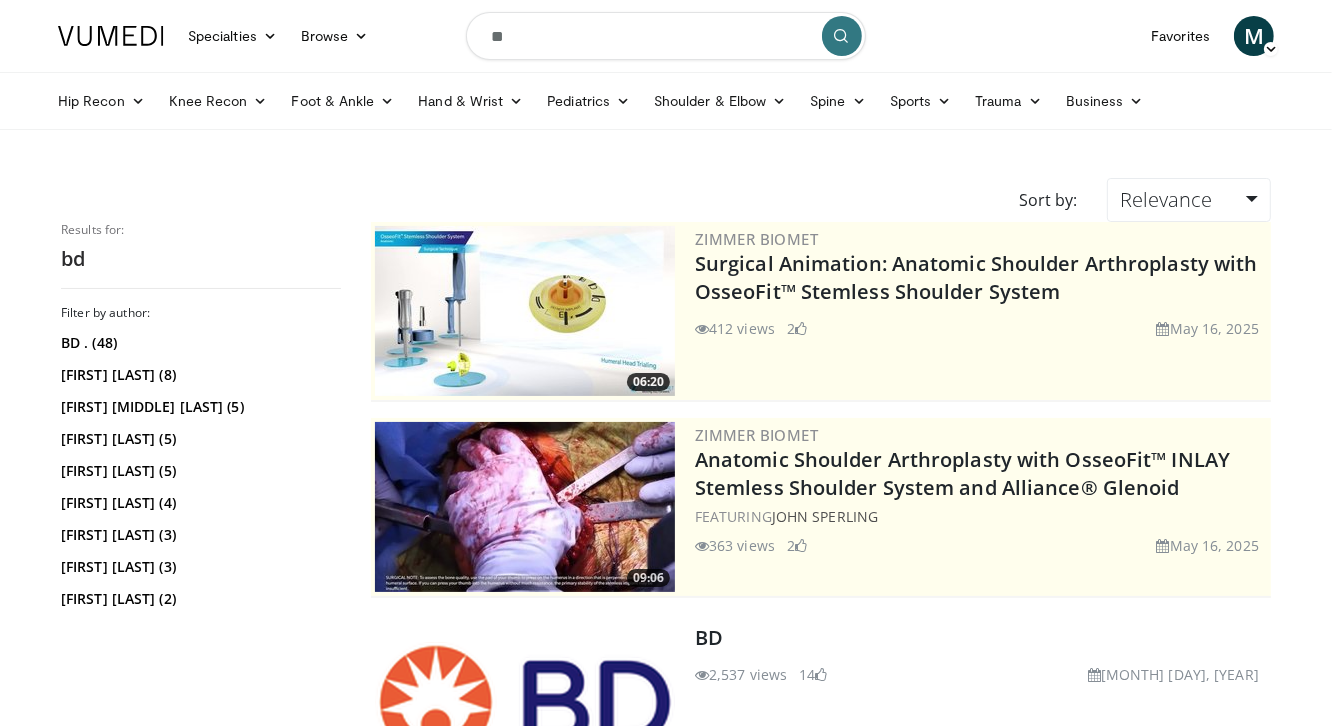 click at bounding box center (525, 703) 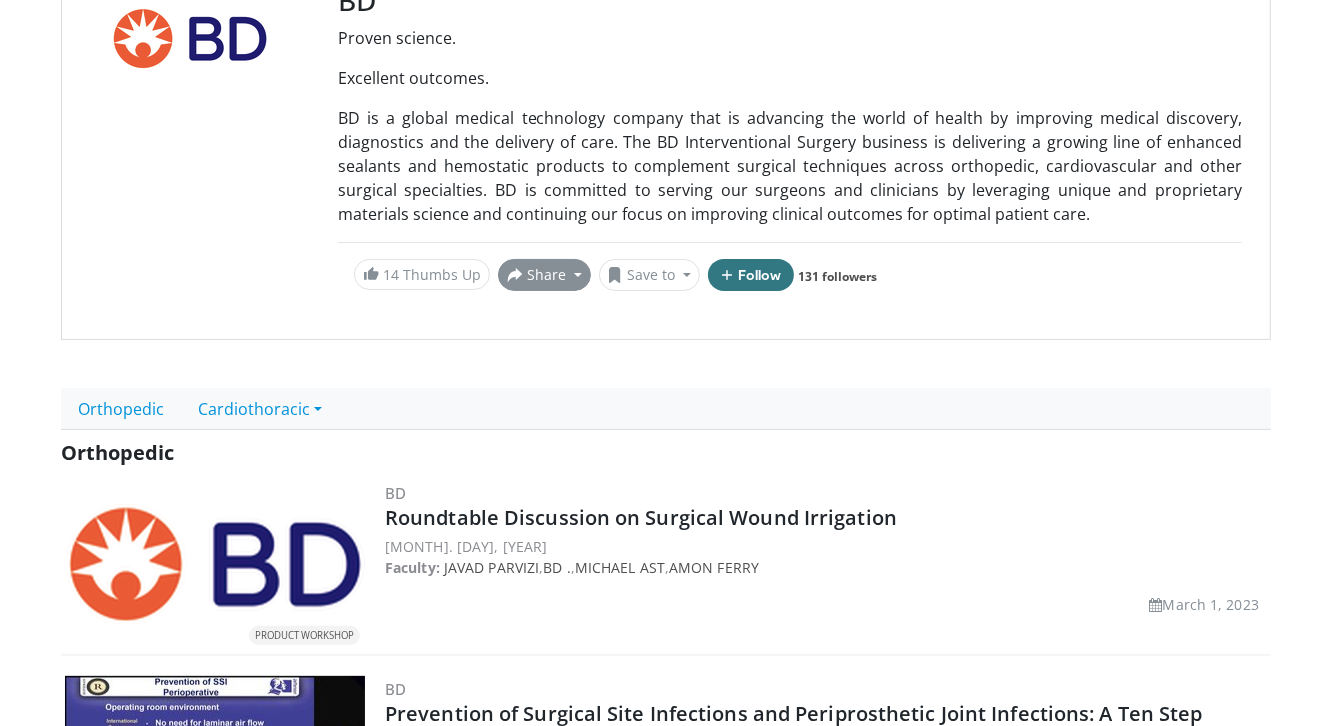 scroll, scrollTop: 247, scrollLeft: 0, axis: vertical 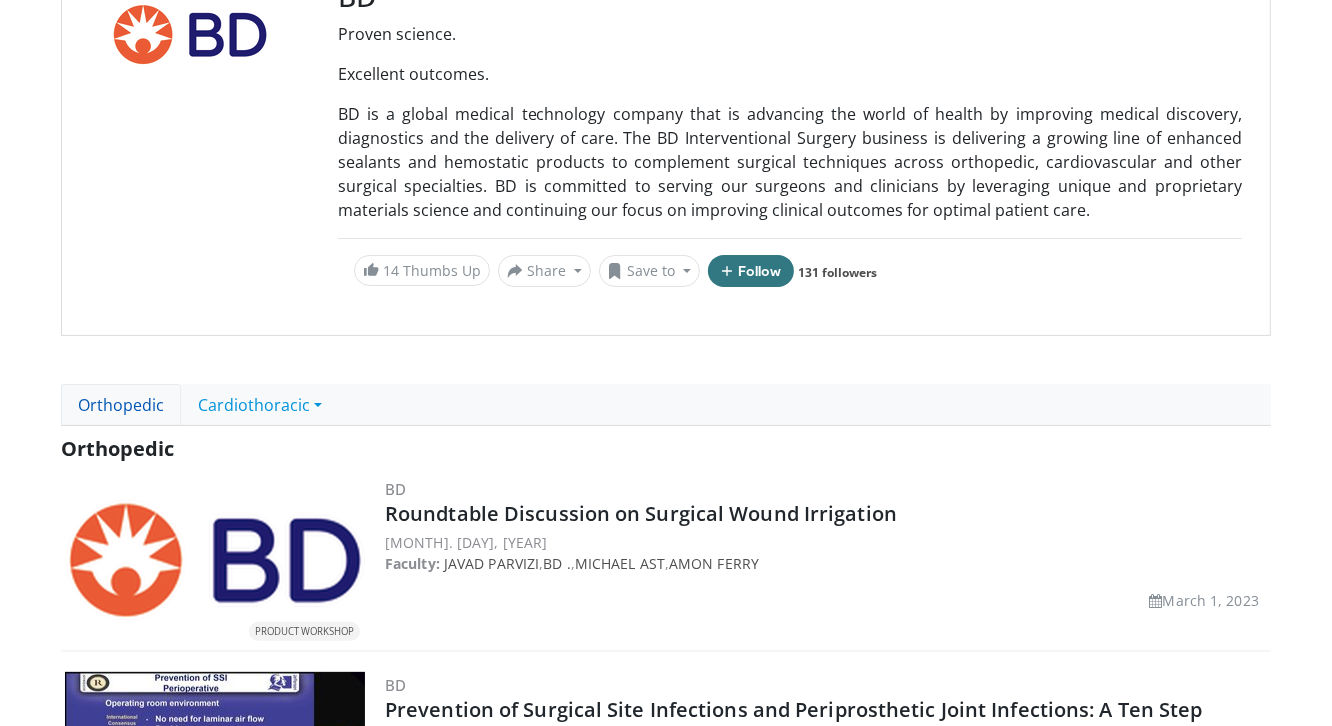 click on "Orthopedic" at bounding box center (121, 405) 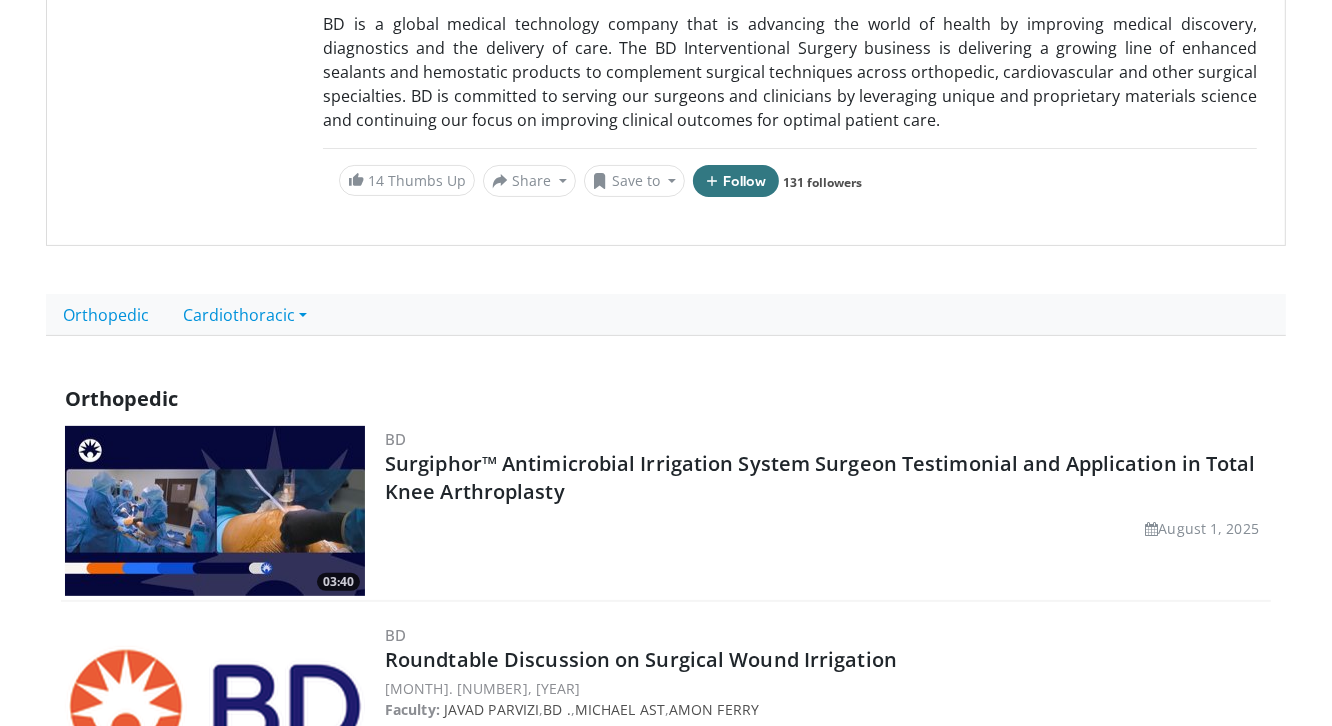 scroll, scrollTop: 358, scrollLeft: 0, axis: vertical 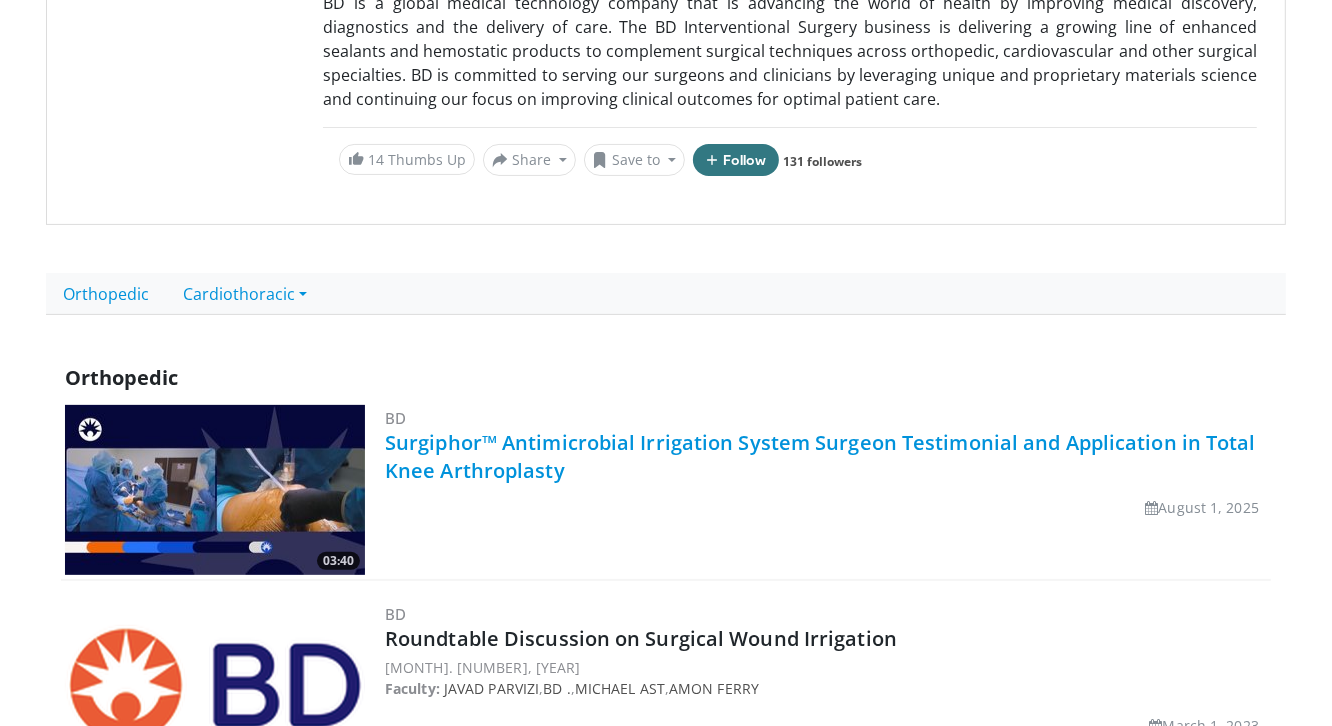 click on "Surgiphor™ Antimicrobial Irrigation System Surgeon Testimonial and Application in Total Knee Arthroplasty" at bounding box center [820, 456] 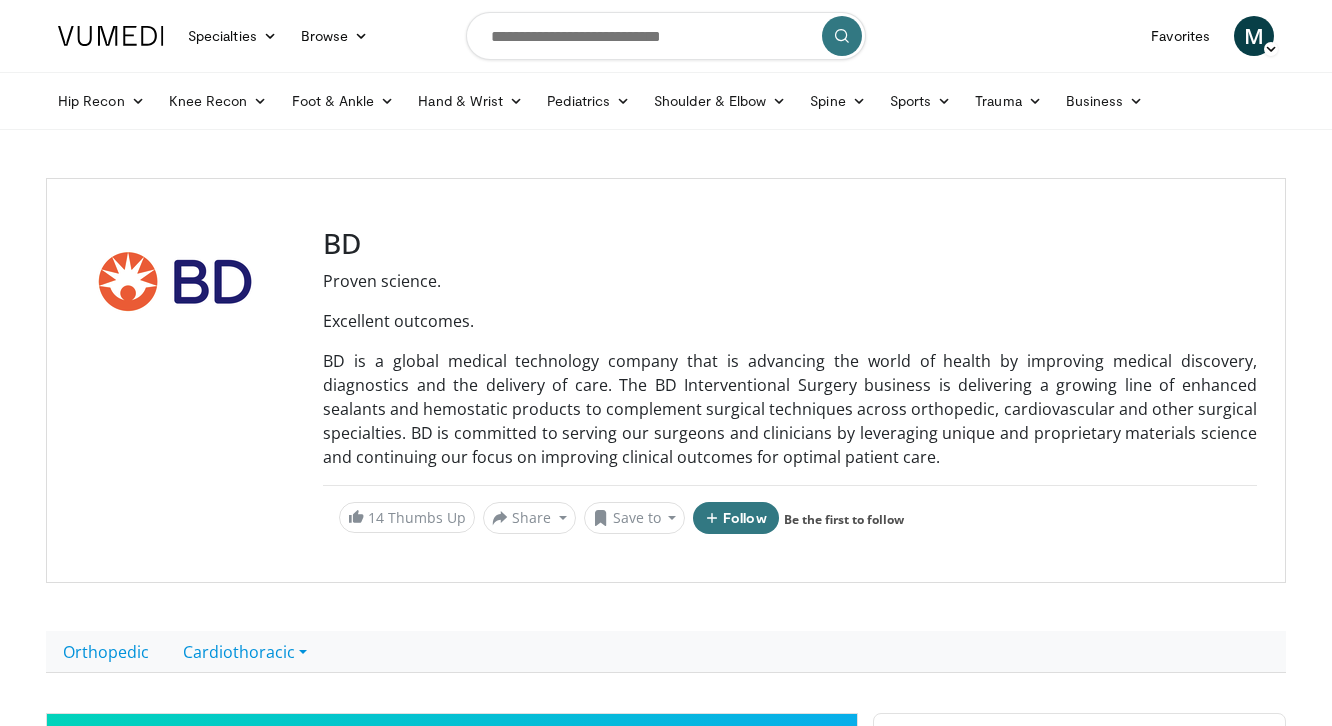 scroll, scrollTop: 0, scrollLeft: 0, axis: both 